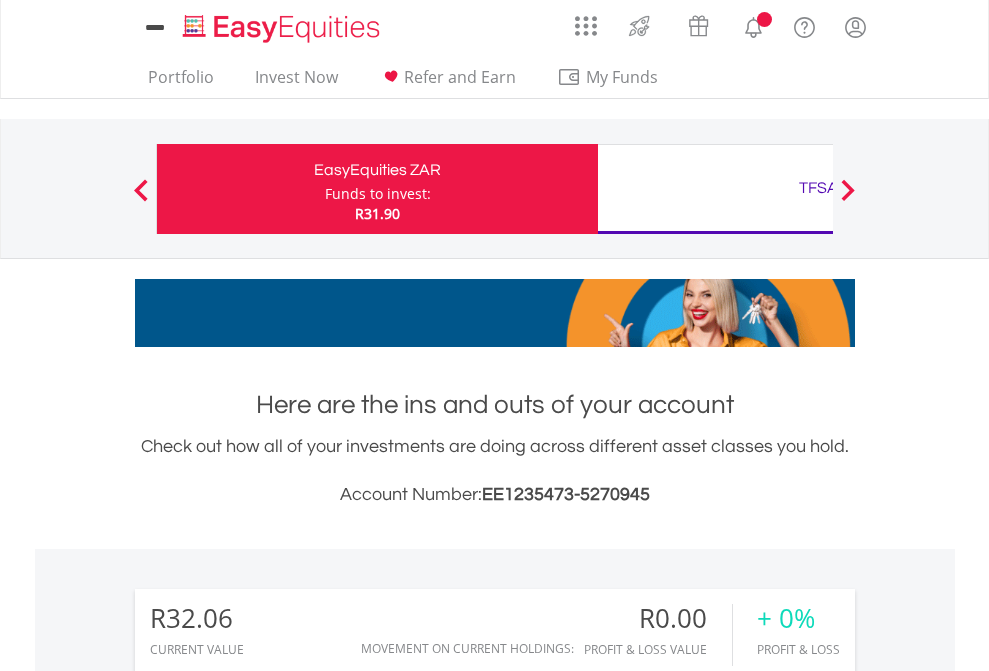 scroll, scrollTop: 0, scrollLeft: 0, axis: both 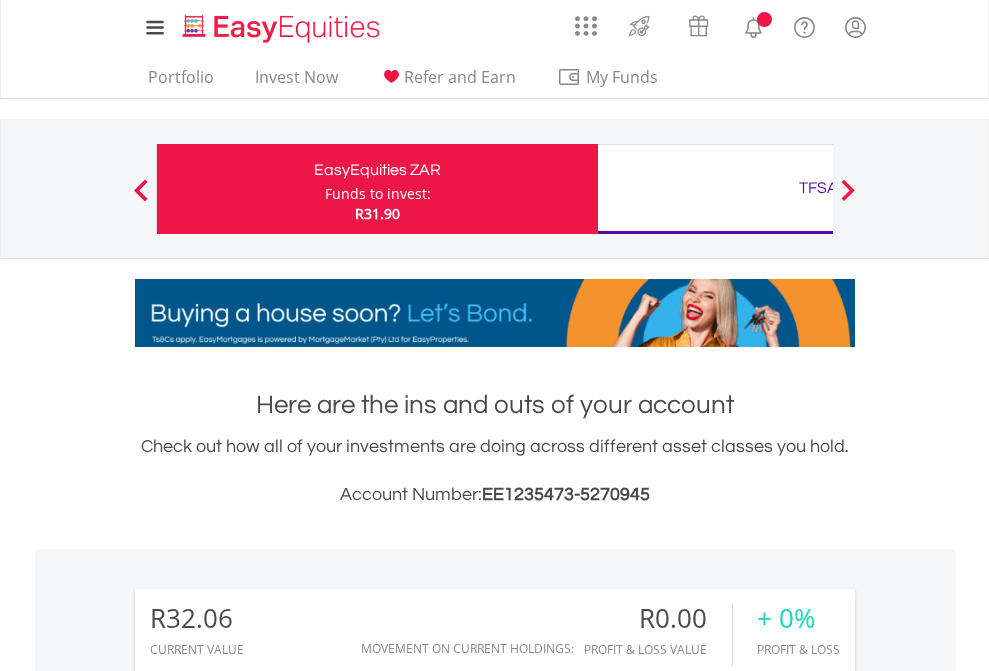 click on "Funds to invest:" at bounding box center (378, 194) 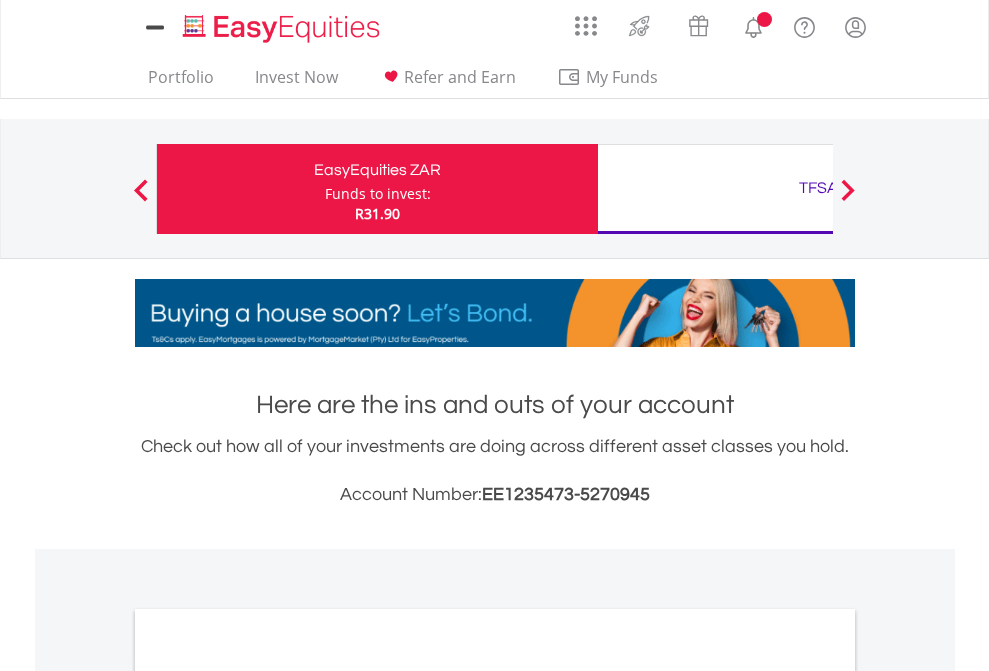 scroll, scrollTop: 0, scrollLeft: 0, axis: both 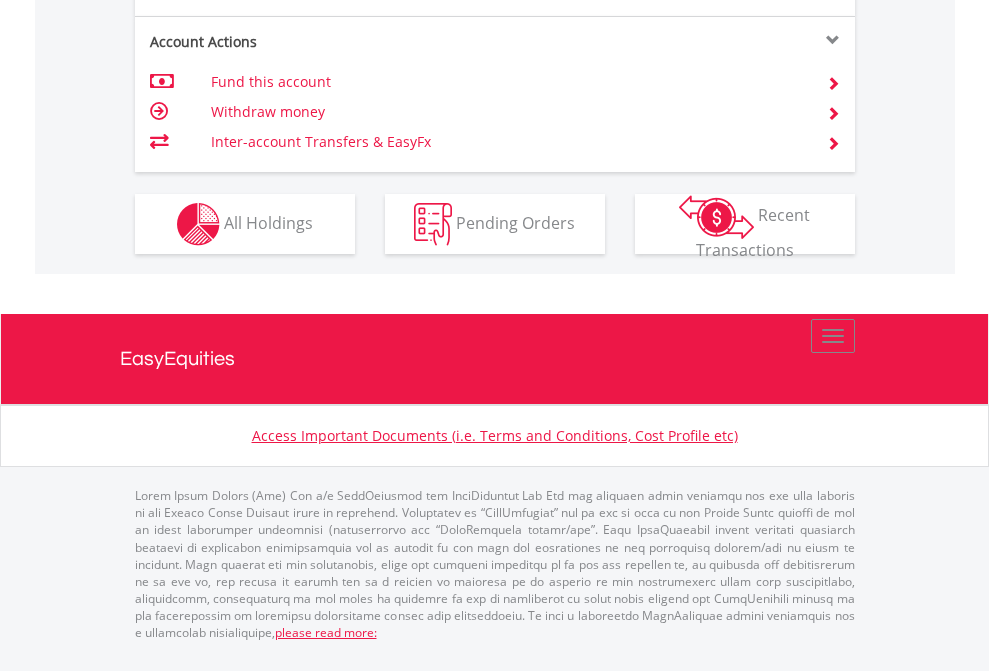 click on "Investment types" at bounding box center (706, -337) 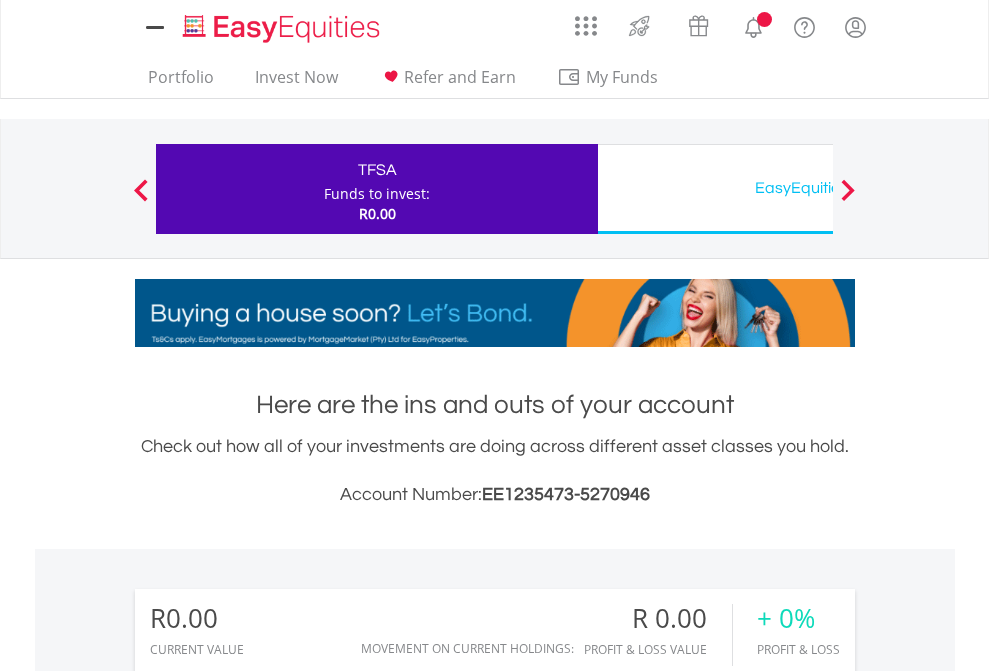 scroll, scrollTop: 0, scrollLeft: 0, axis: both 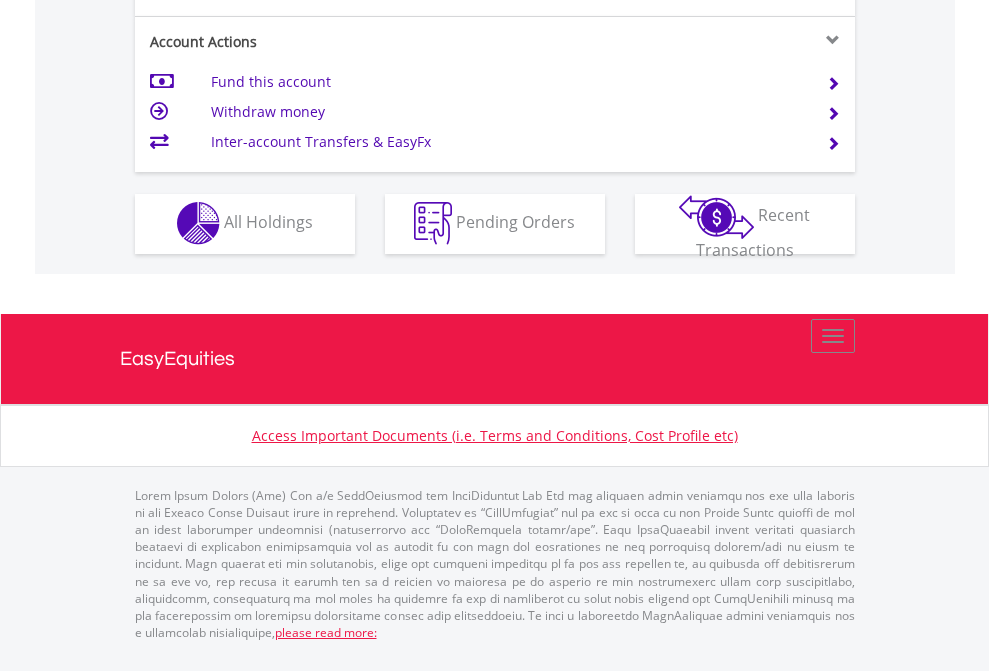 click on "Investment types" at bounding box center (706, -353) 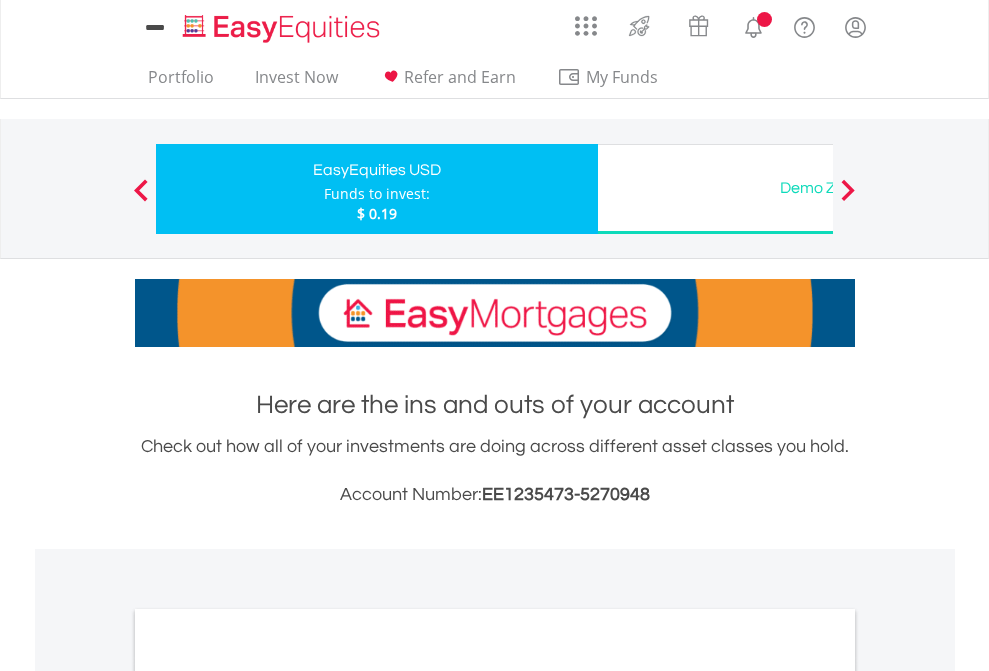 scroll, scrollTop: 0, scrollLeft: 0, axis: both 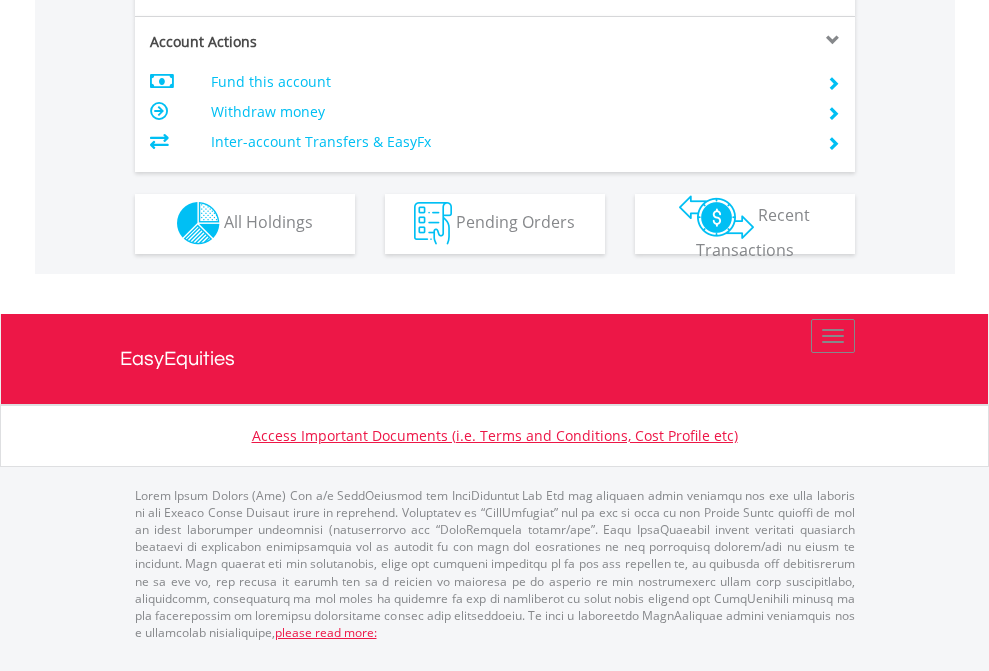 click on "Investment types" at bounding box center [706, -353] 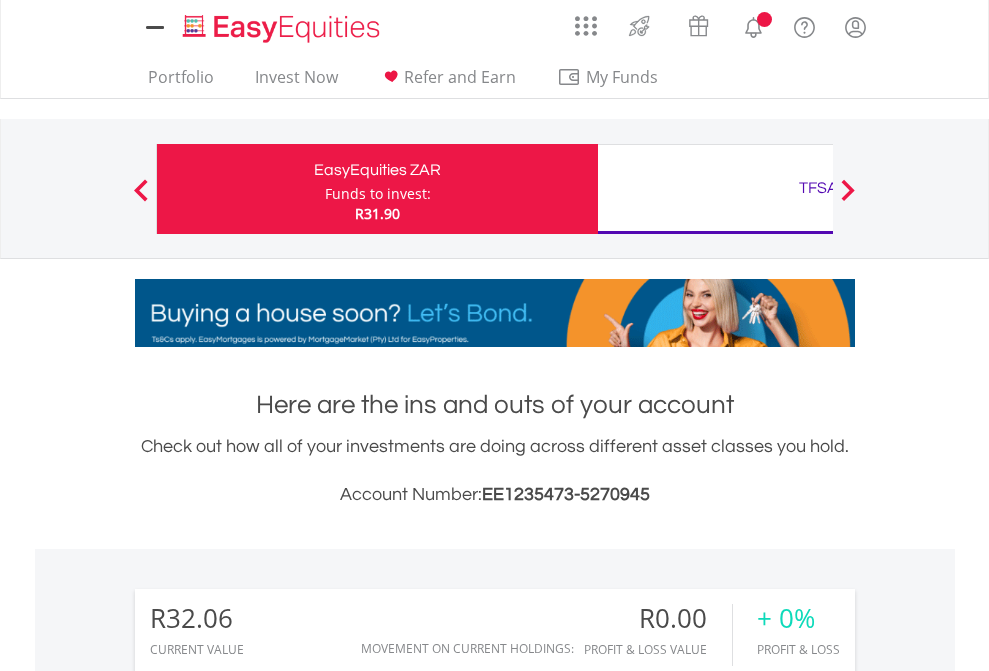 scroll, scrollTop: 1533, scrollLeft: 0, axis: vertical 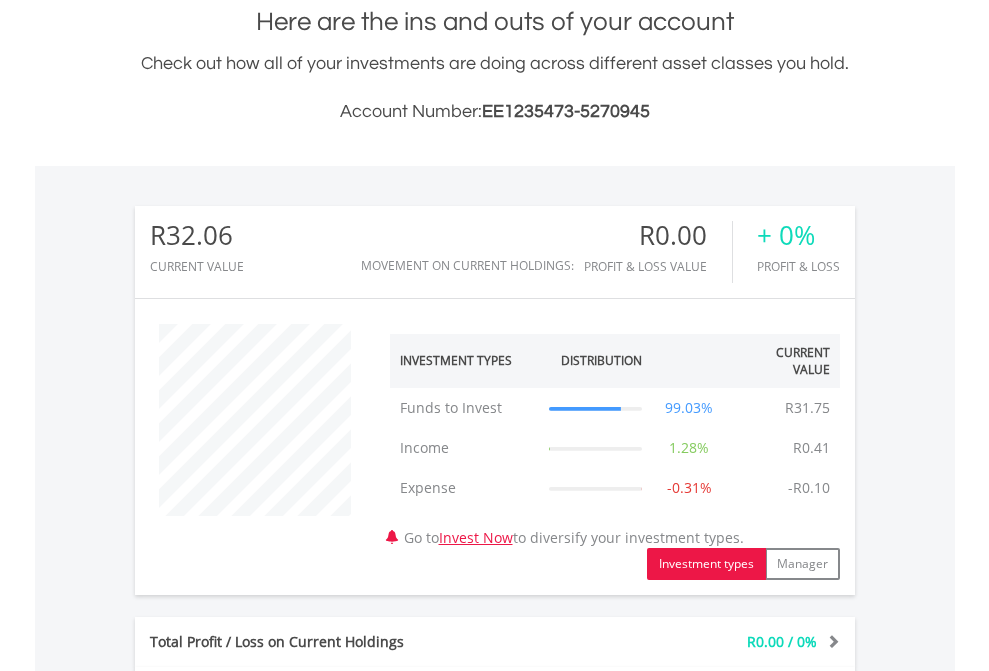 click on "All Holdings" at bounding box center [268, 1123] 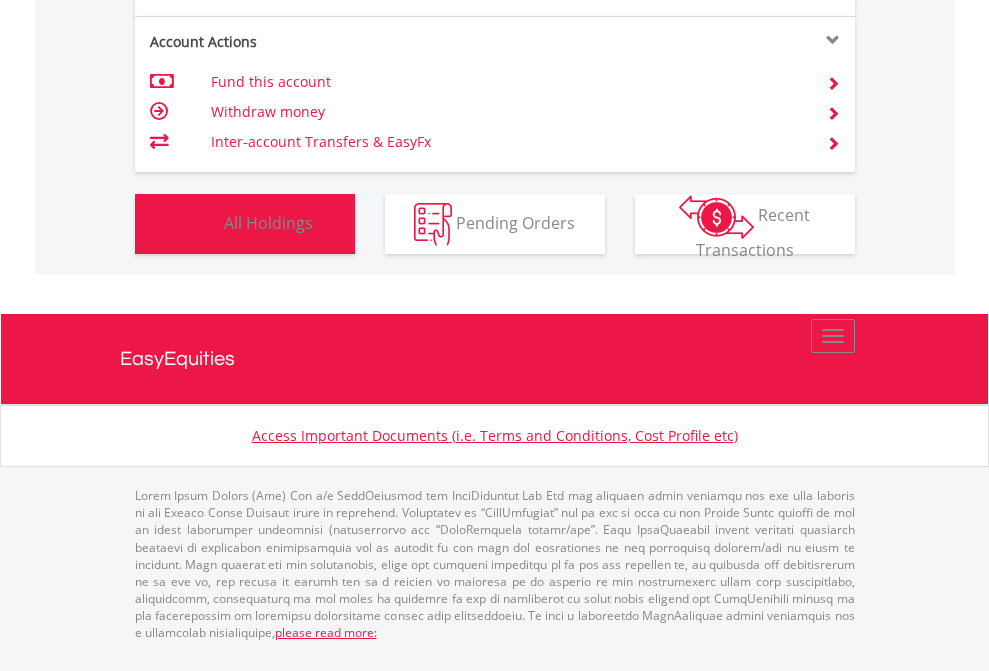 scroll, scrollTop: 999808, scrollLeft: 999687, axis: both 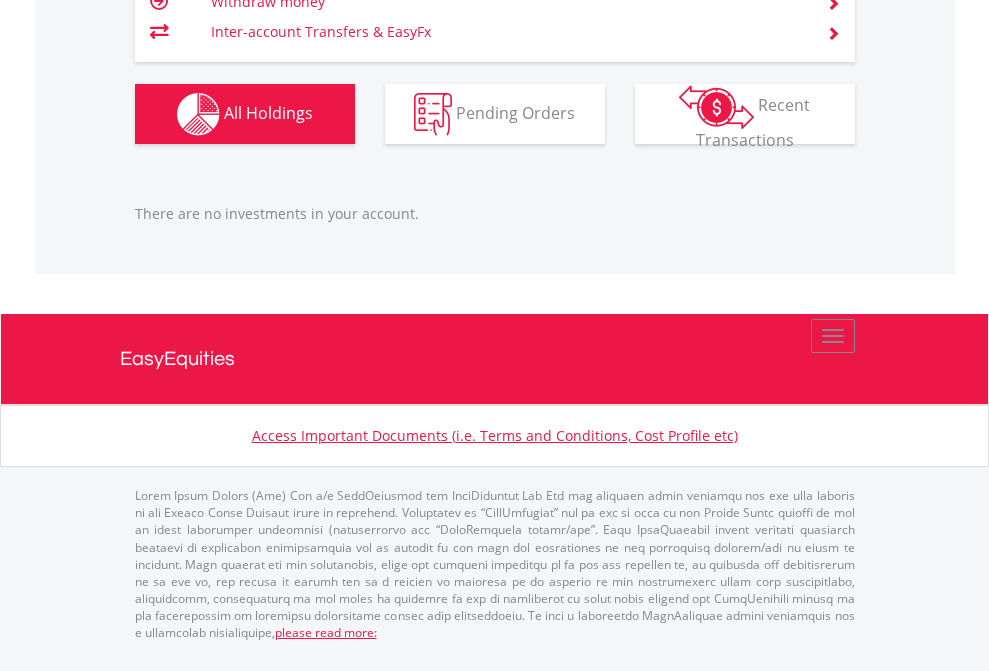 click on "TFSA" at bounding box center [818, -1206] 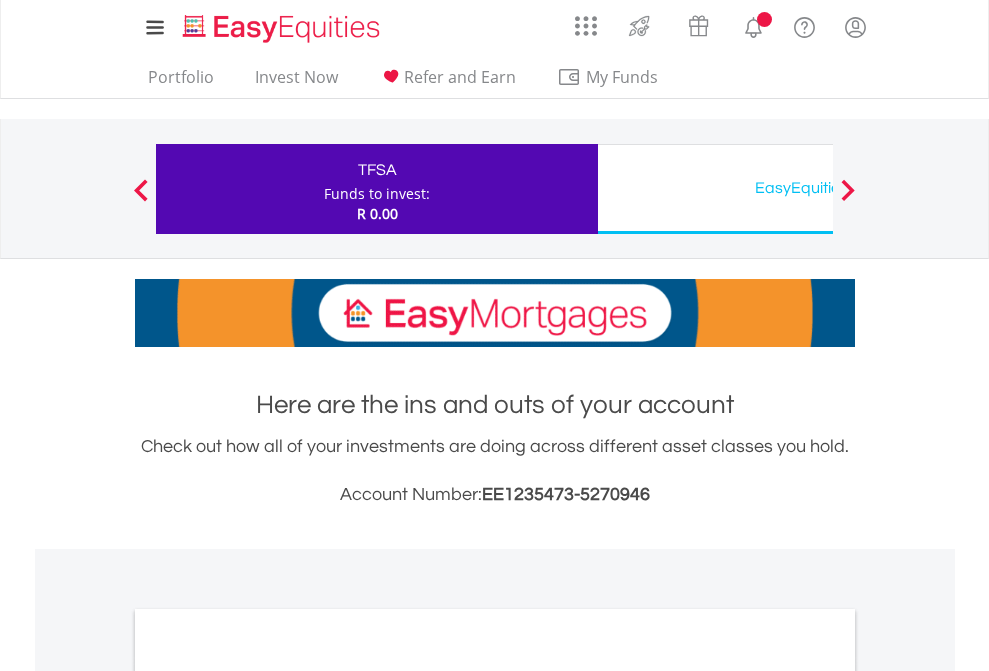 scroll, scrollTop: 1202, scrollLeft: 0, axis: vertical 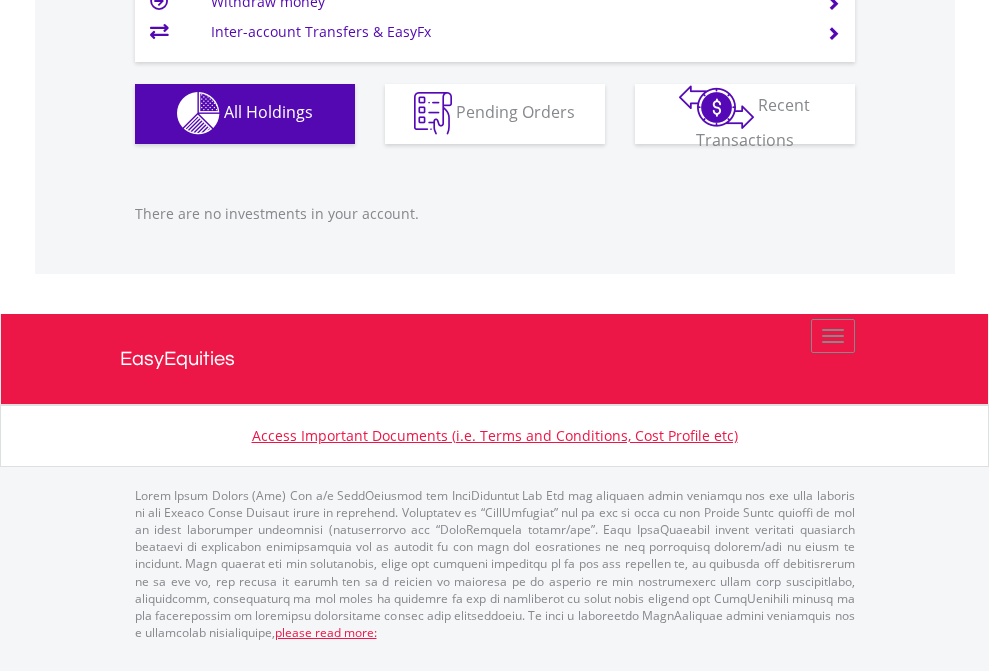 click on "EasyEquities USD" at bounding box center [818, -1142] 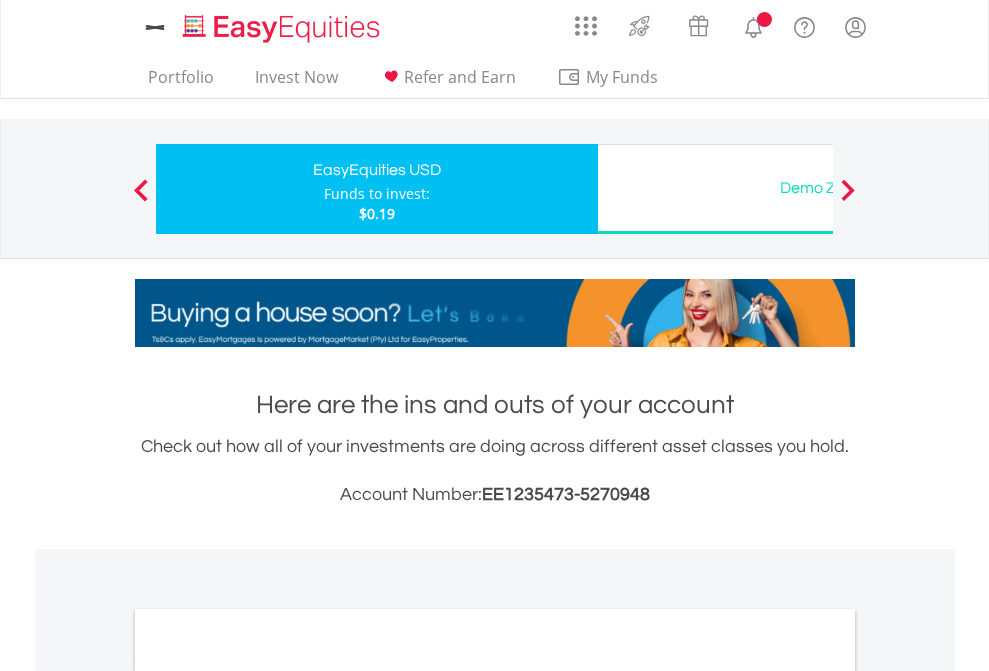 scroll, scrollTop: 1202, scrollLeft: 0, axis: vertical 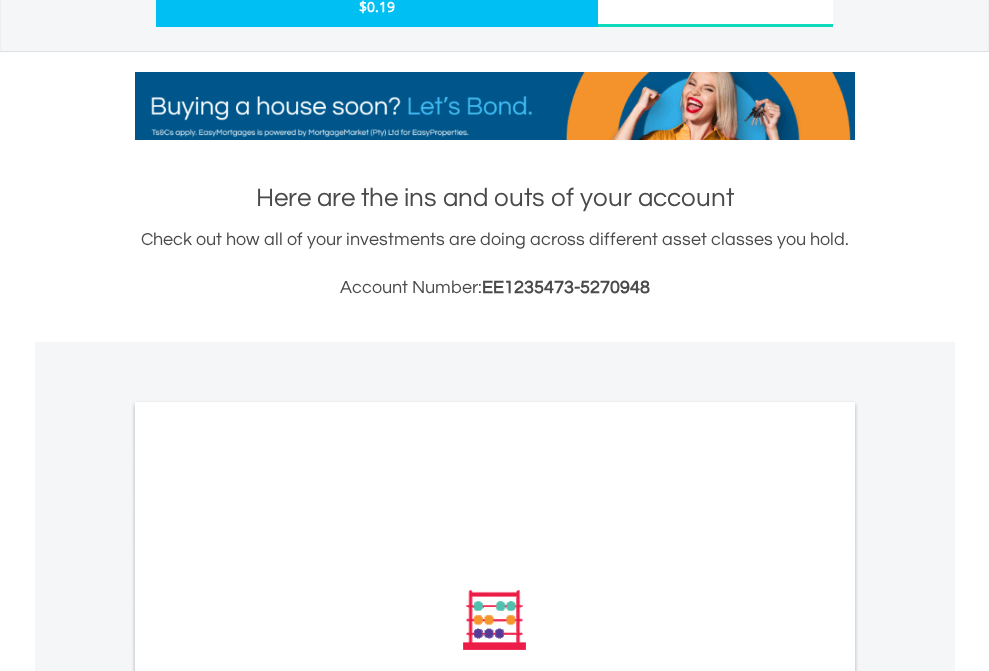 click on "All Holdings" at bounding box center (268, 889) 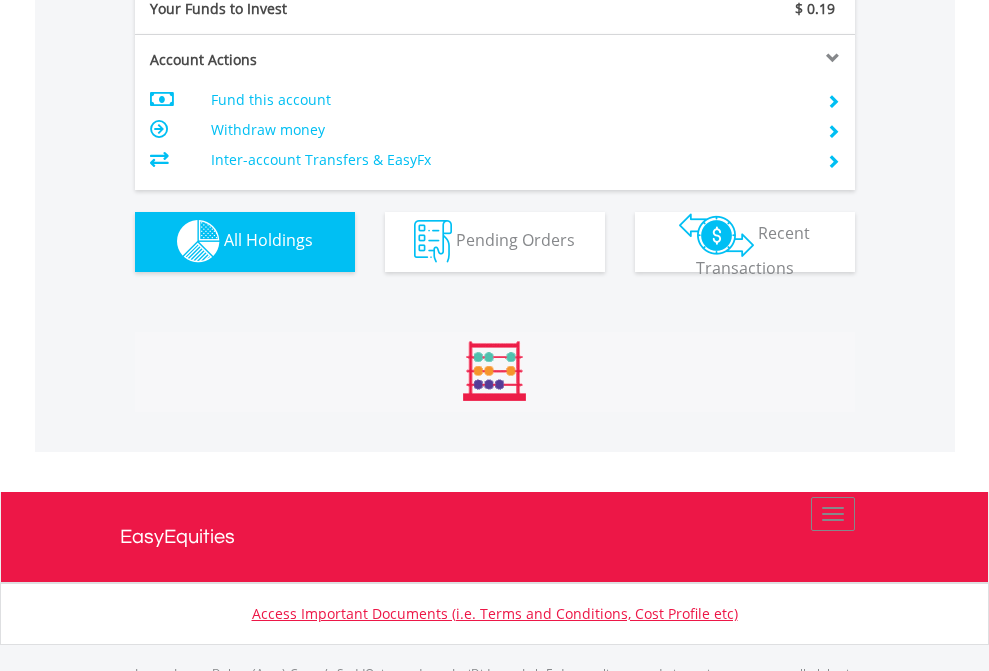 scroll, scrollTop: 999808, scrollLeft: 999687, axis: both 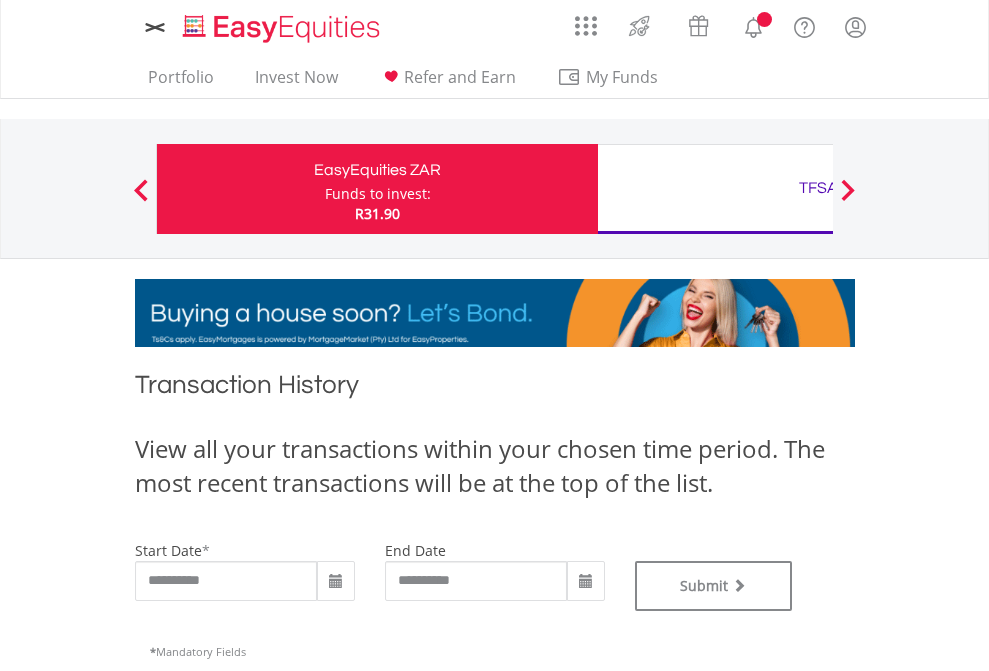 type on "**********" 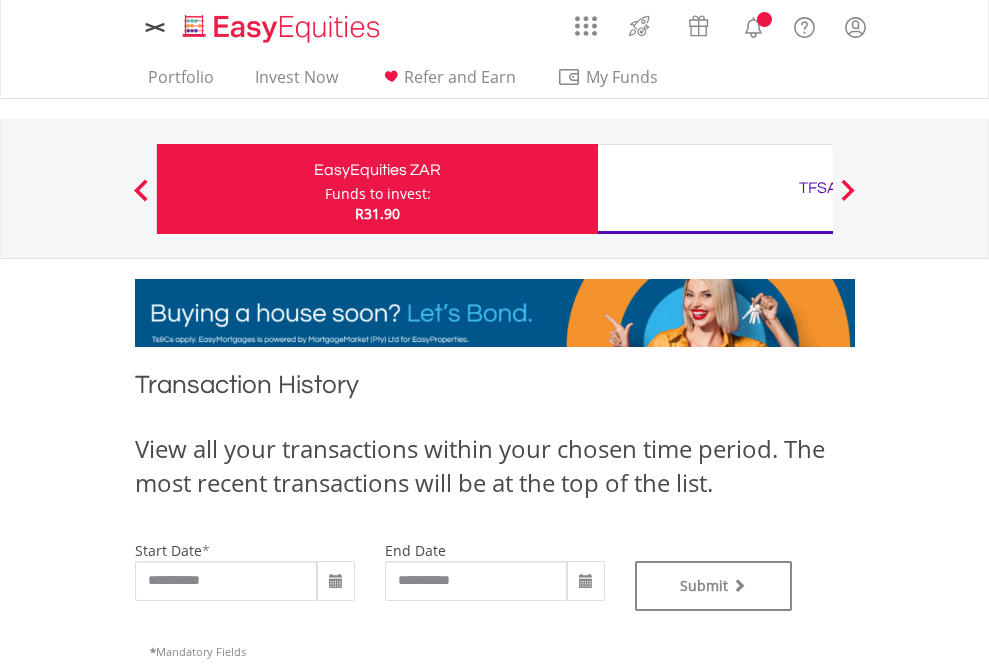 scroll, scrollTop: 0, scrollLeft: 0, axis: both 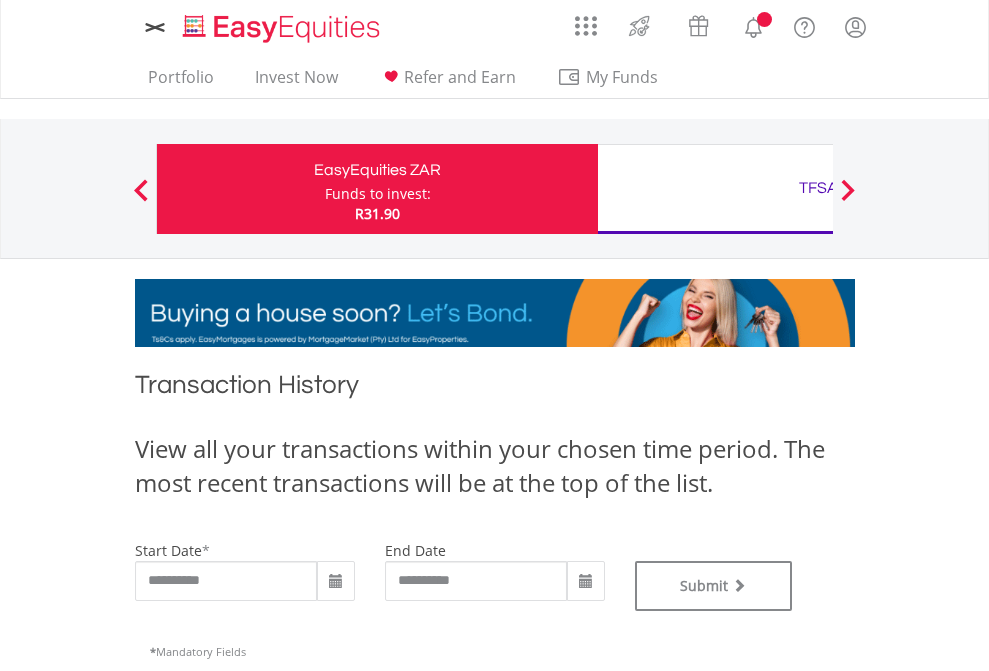 type on "**********" 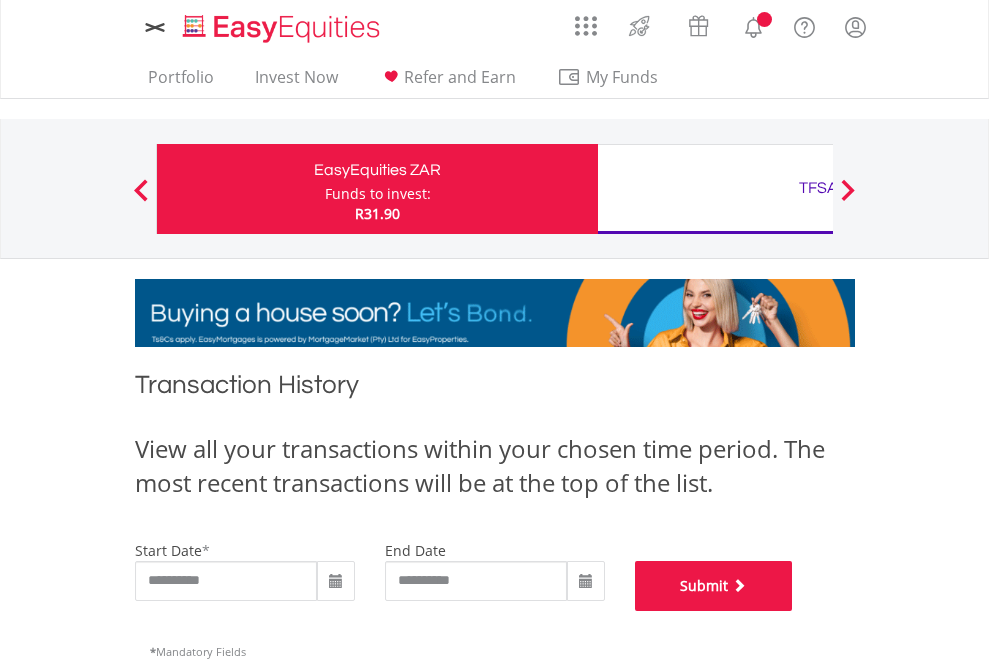 click on "Submit" at bounding box center (714, 586) 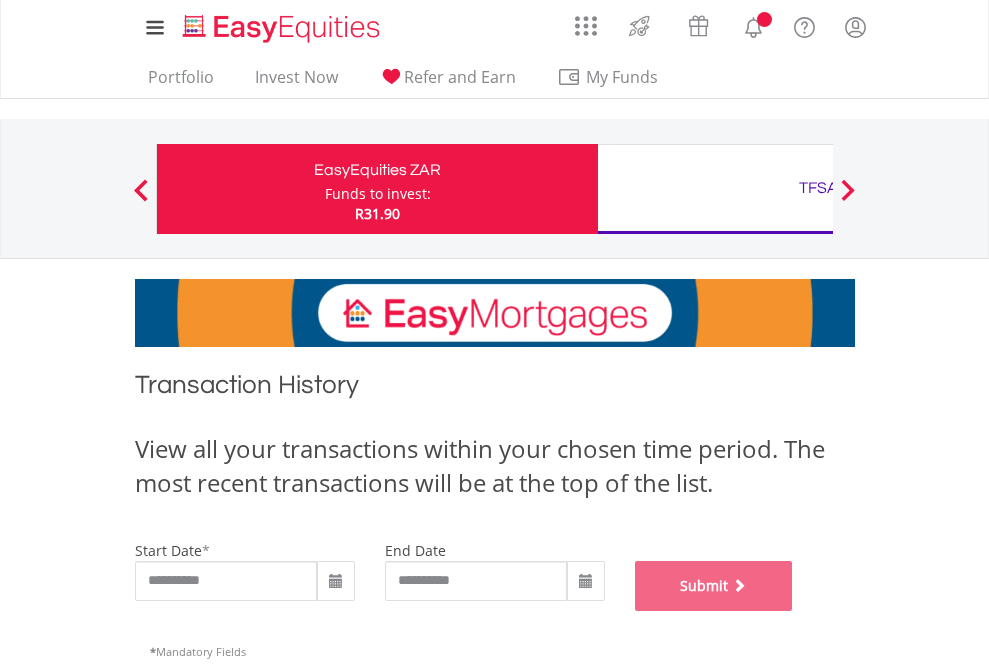scroll, scrollTop: 811, scrollLeft: 0, axis: vertical 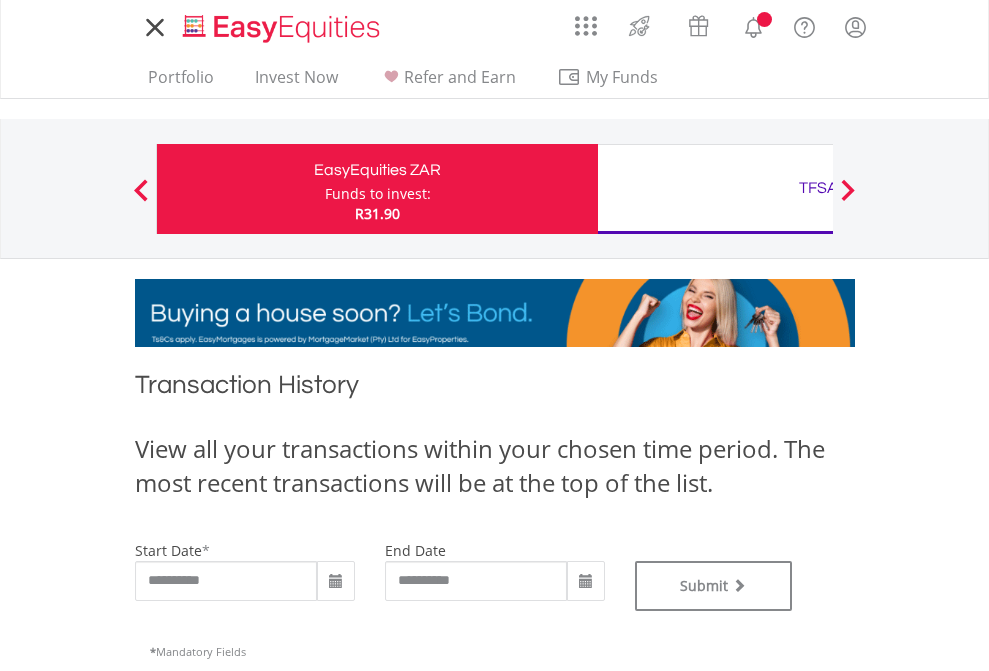 click on "TFSA" at bounding box center [818, 188] 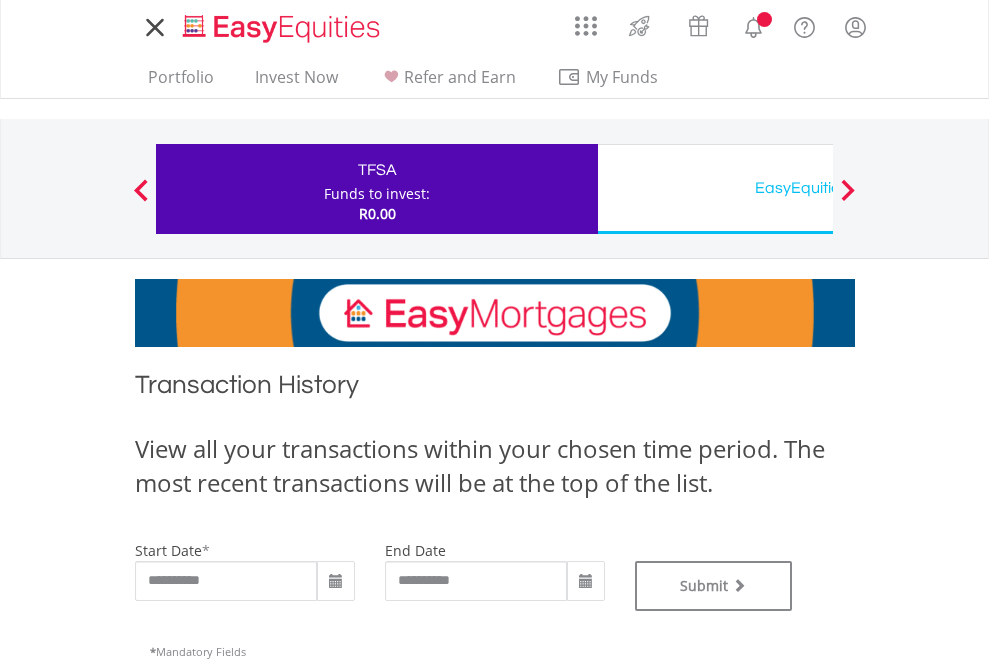 scroll, scrollTop: 0, scrollLeft: 0, axis: both 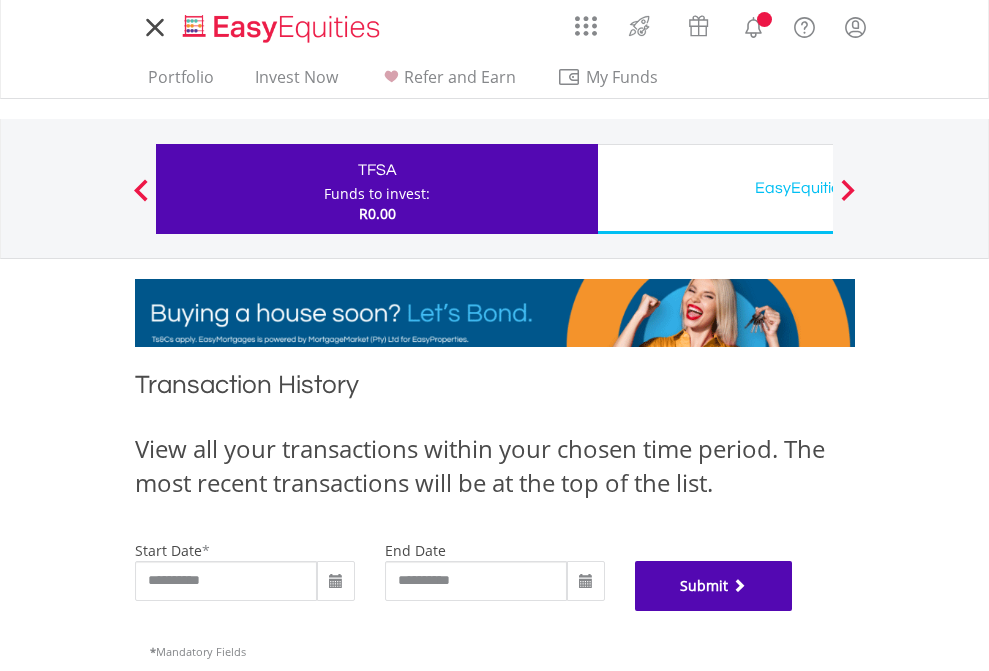 click on "Submit" at bounding box center [714, 586] 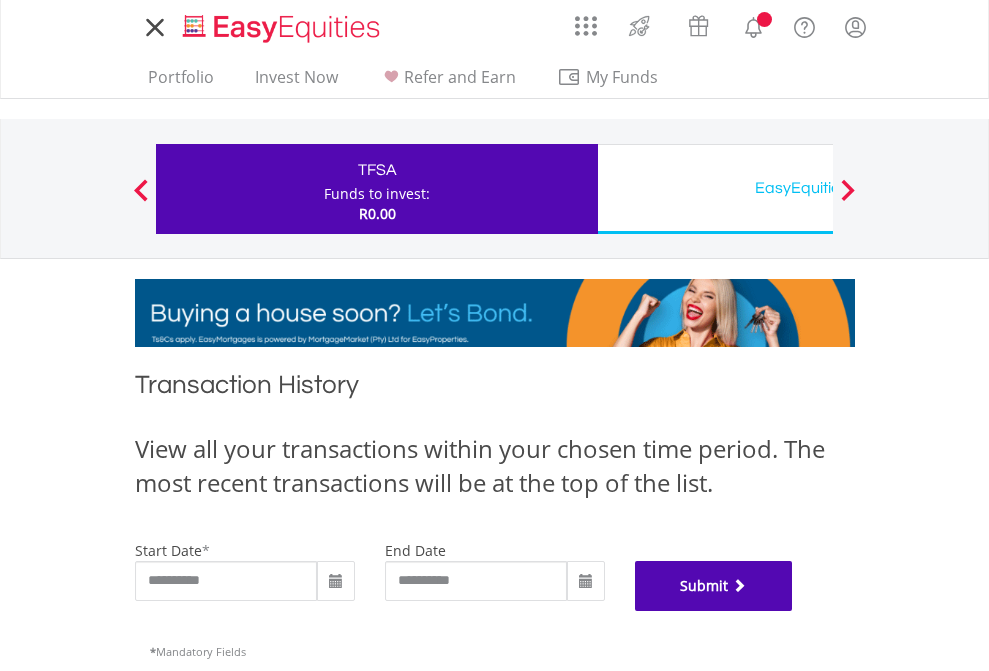 scroll, scrollTop: 811, scrollLeft: 0, axis: vertical 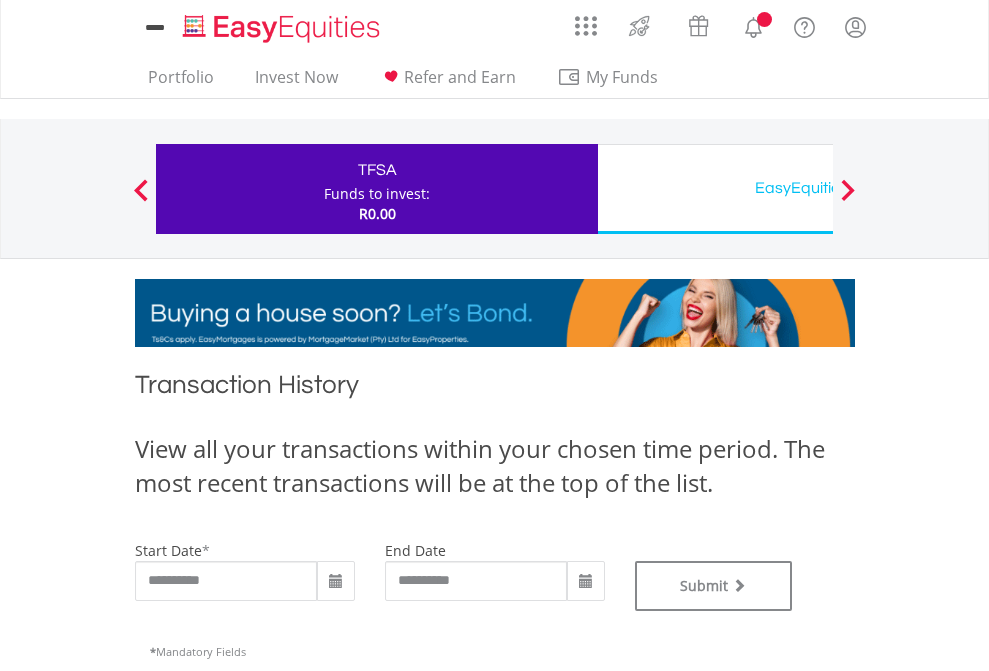 click on "EasyEquities USD" at bounding box center (818, 188) 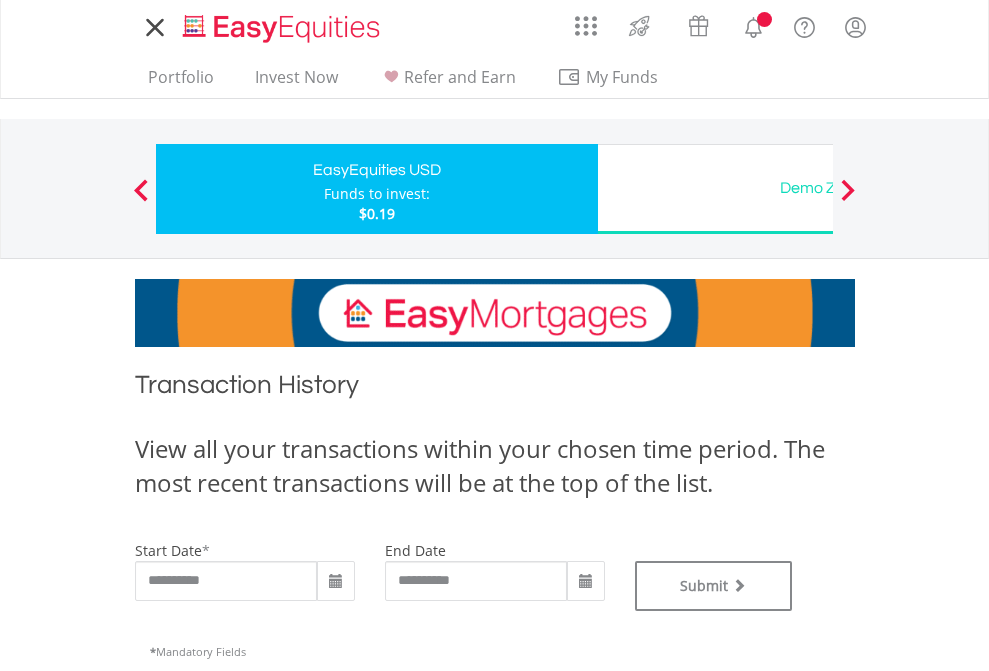 scroll, scrollTop: 0, scrollLeft: 0, axis: both 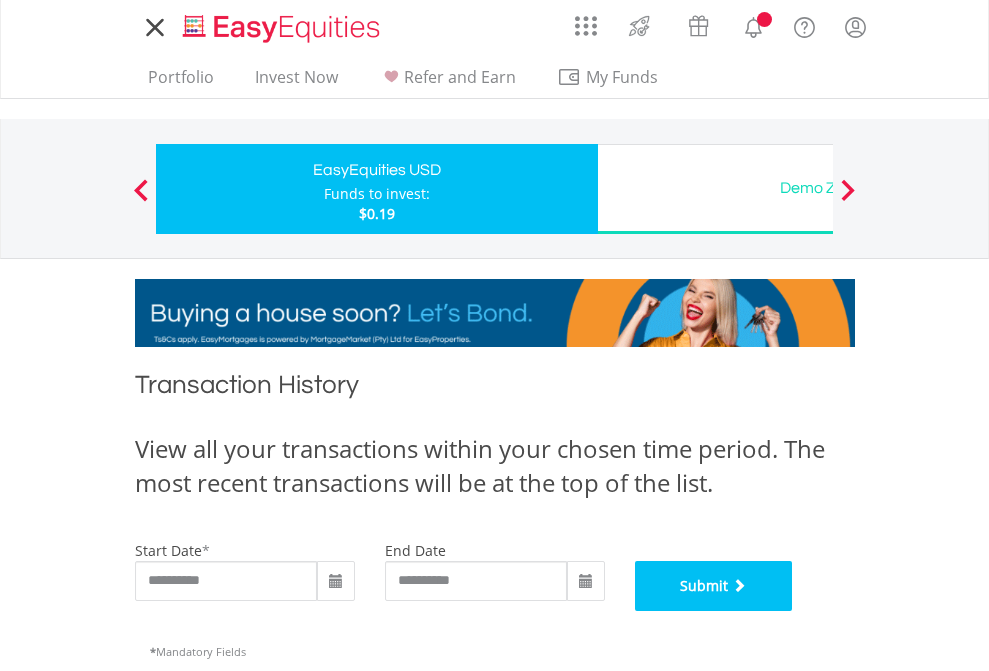 click on "Submit" at bounding box center [714, 586] 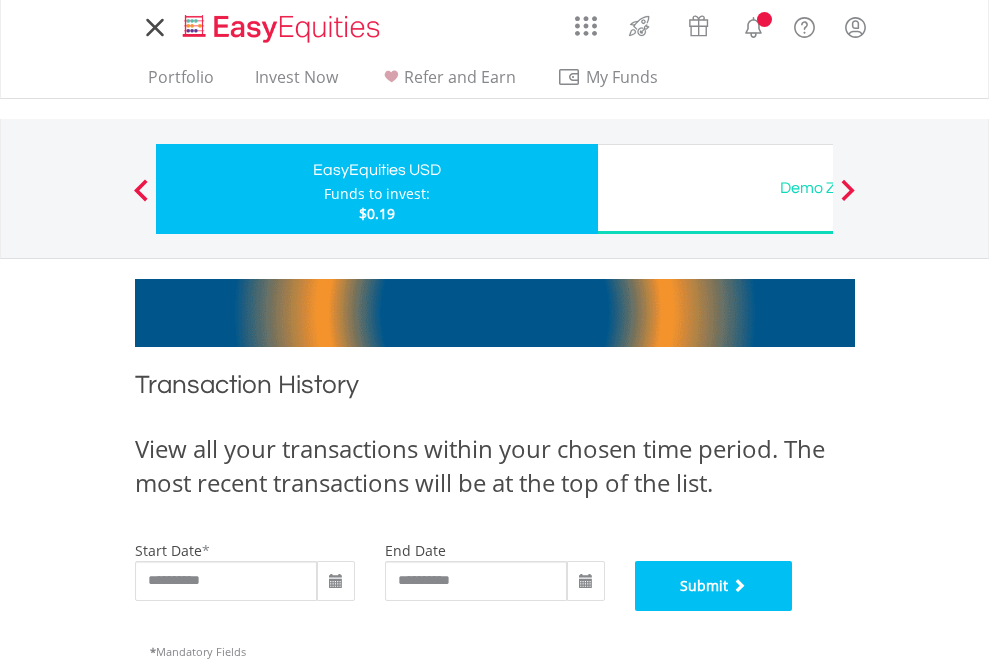 scroll, scrollTop: 811, scrollLeft: 0, axis: vertical 